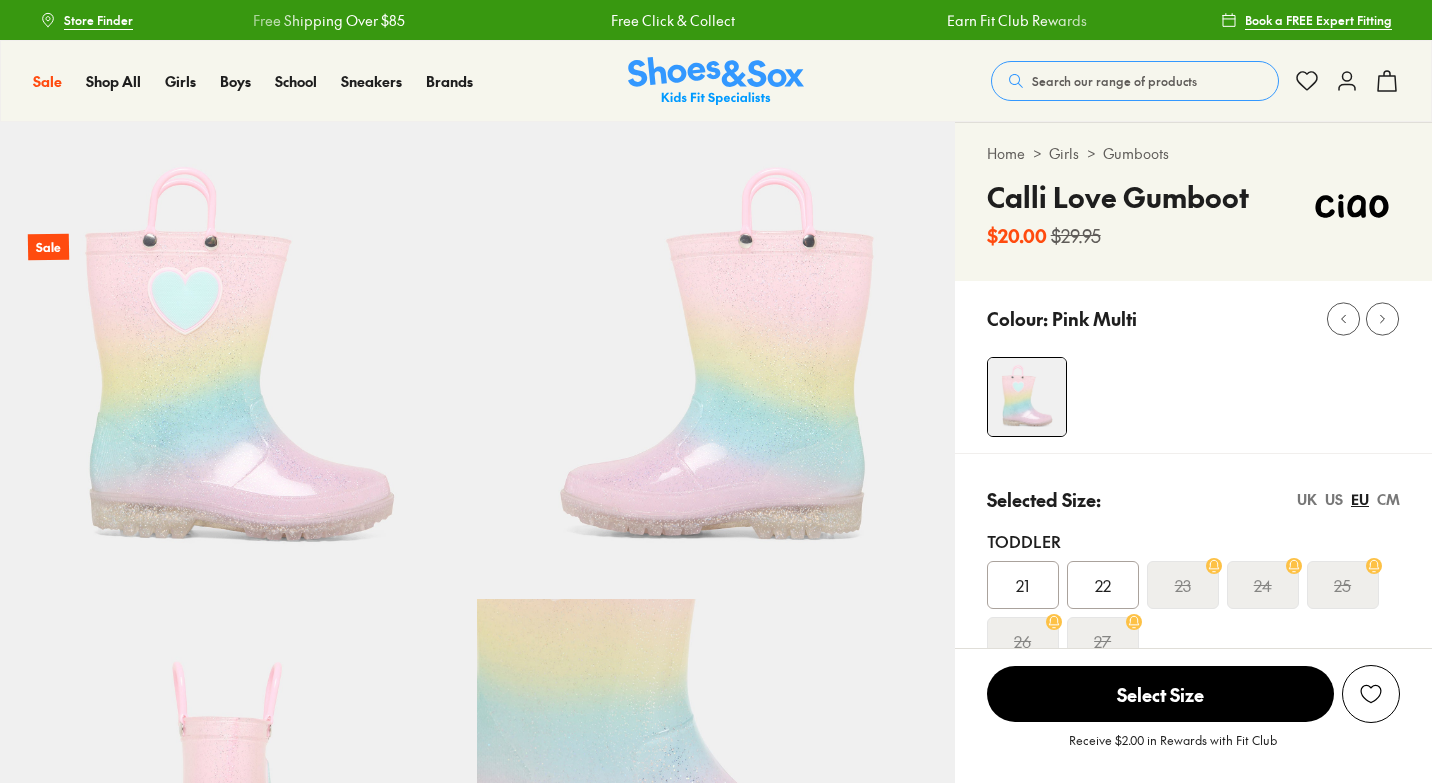 scroll, scrollTop: 287, scrollLeft: 0, axis: vertical 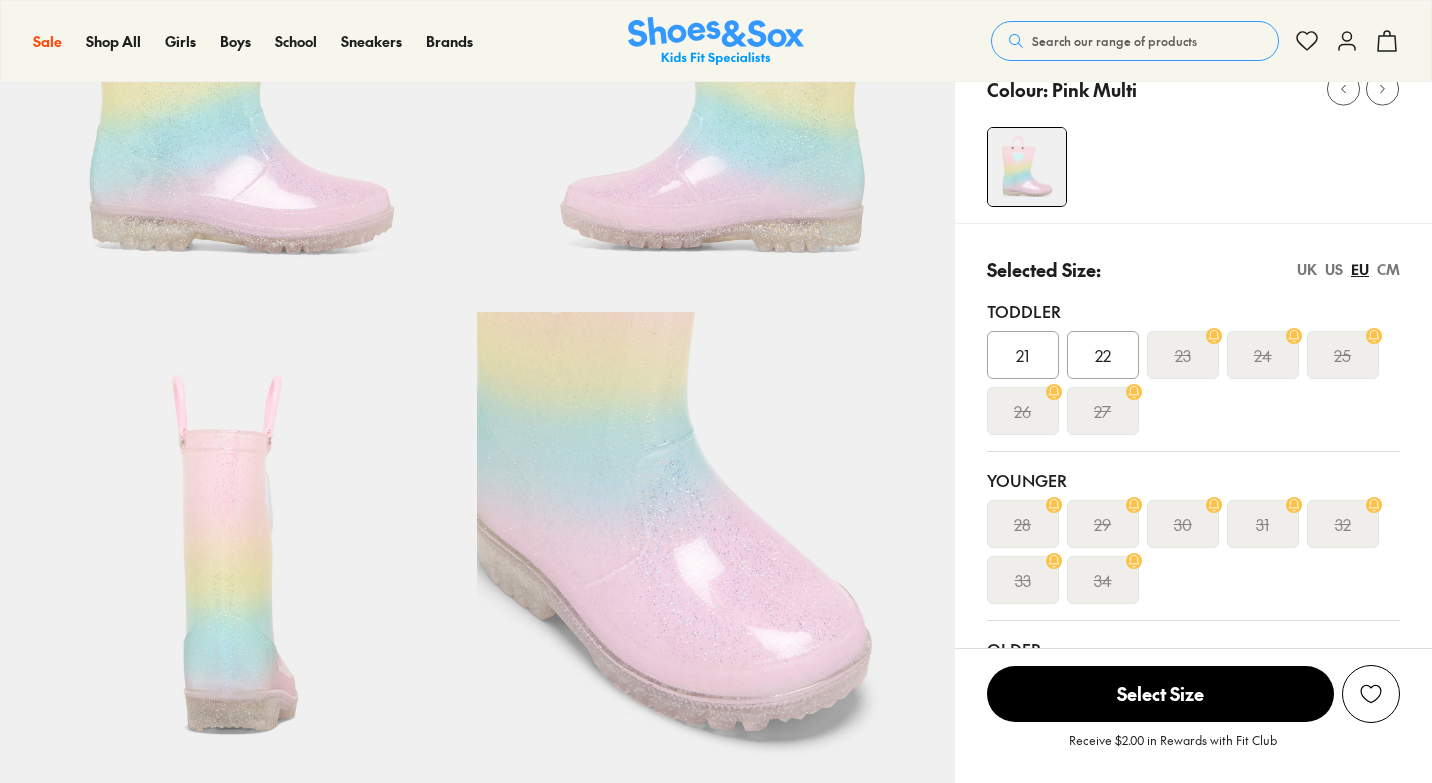 select on "*" 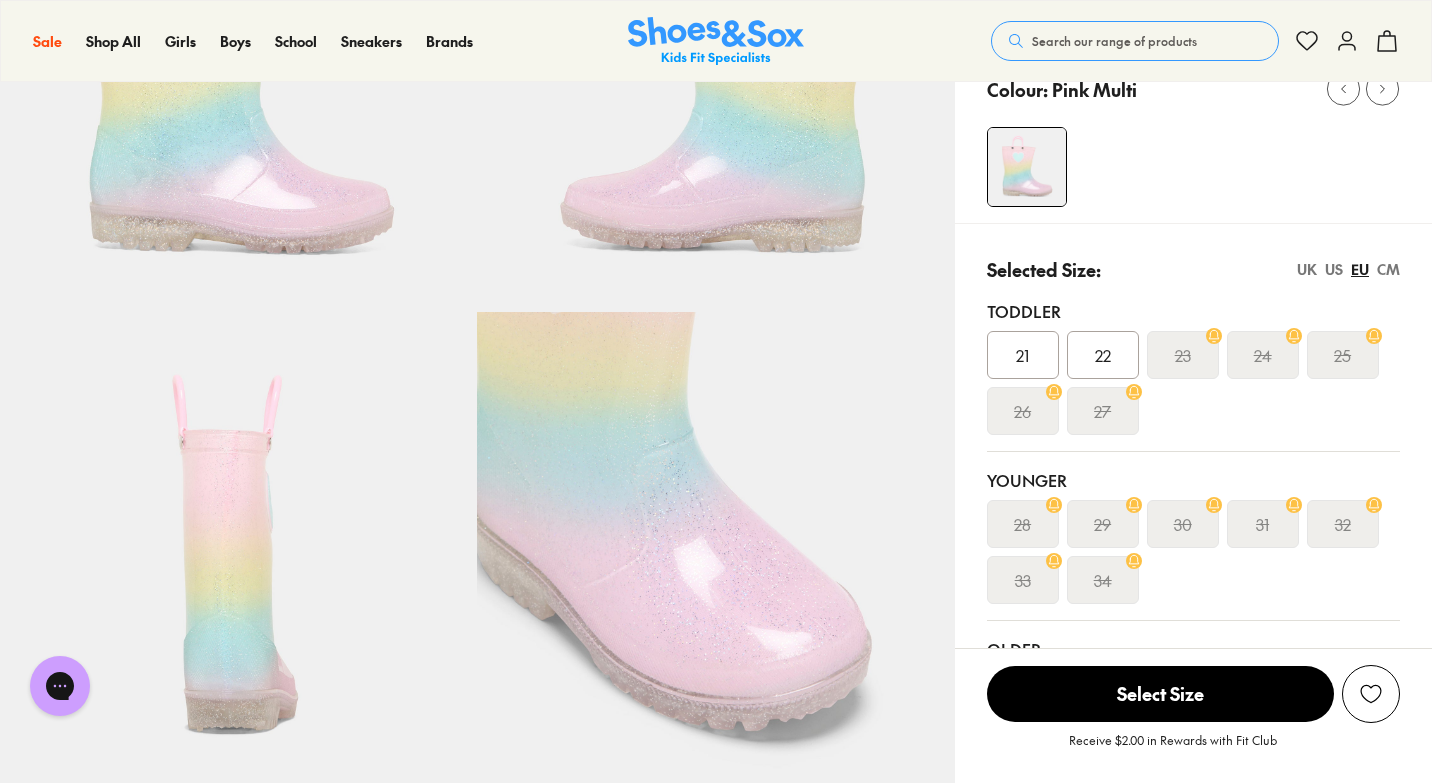 scroll, scrollTop: 0, scrollLeft: 0, axis: both 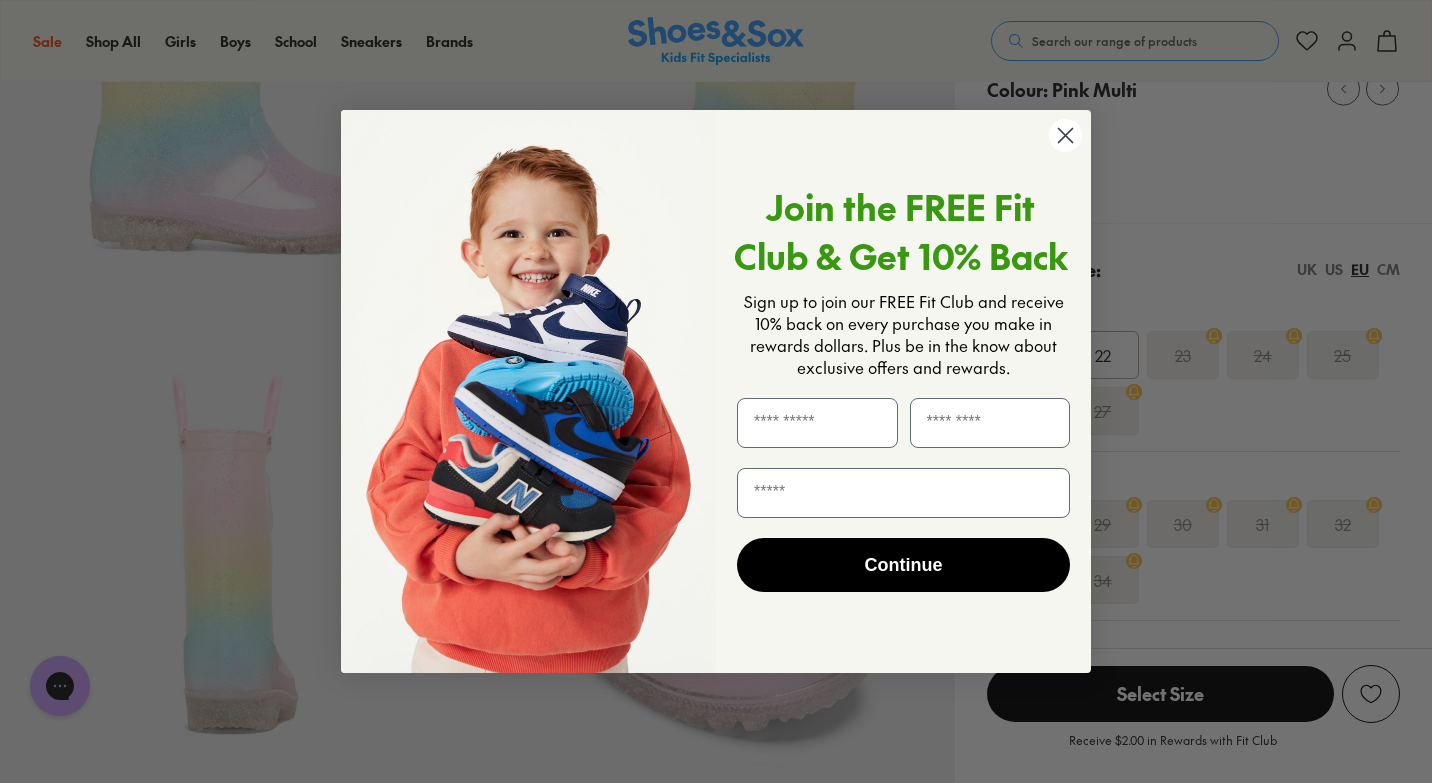 click 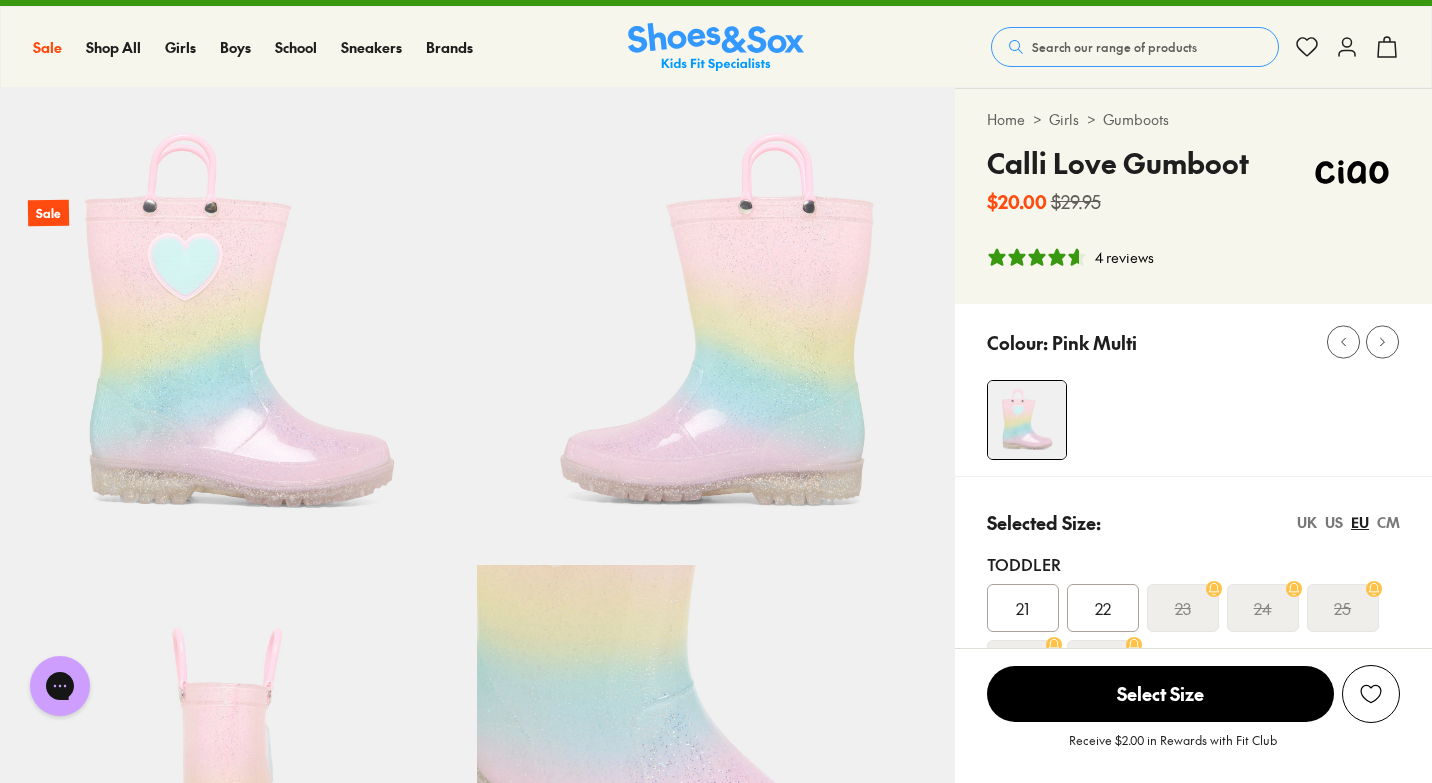 scroll, scrollTop: 0, scrollLeft: 0, axis: both 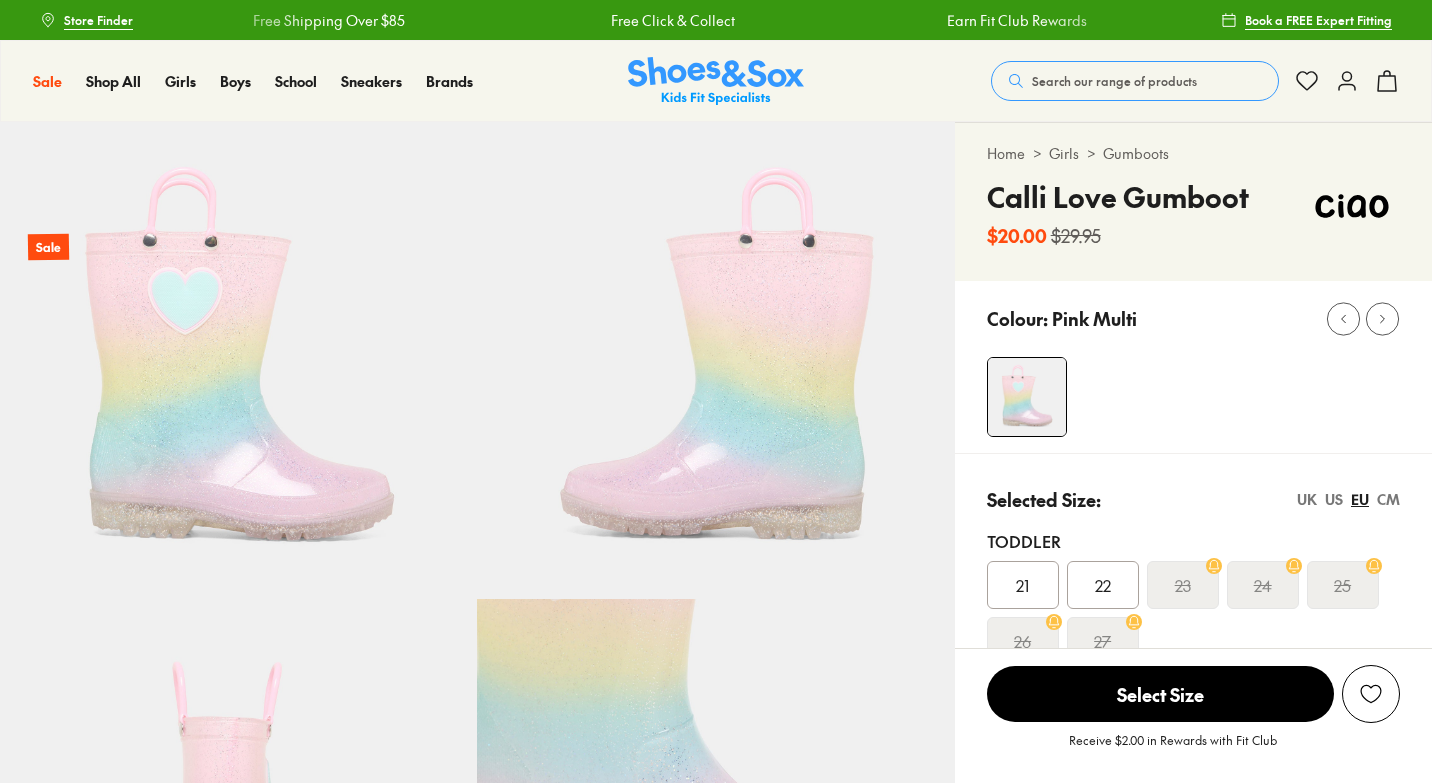 select on "*" 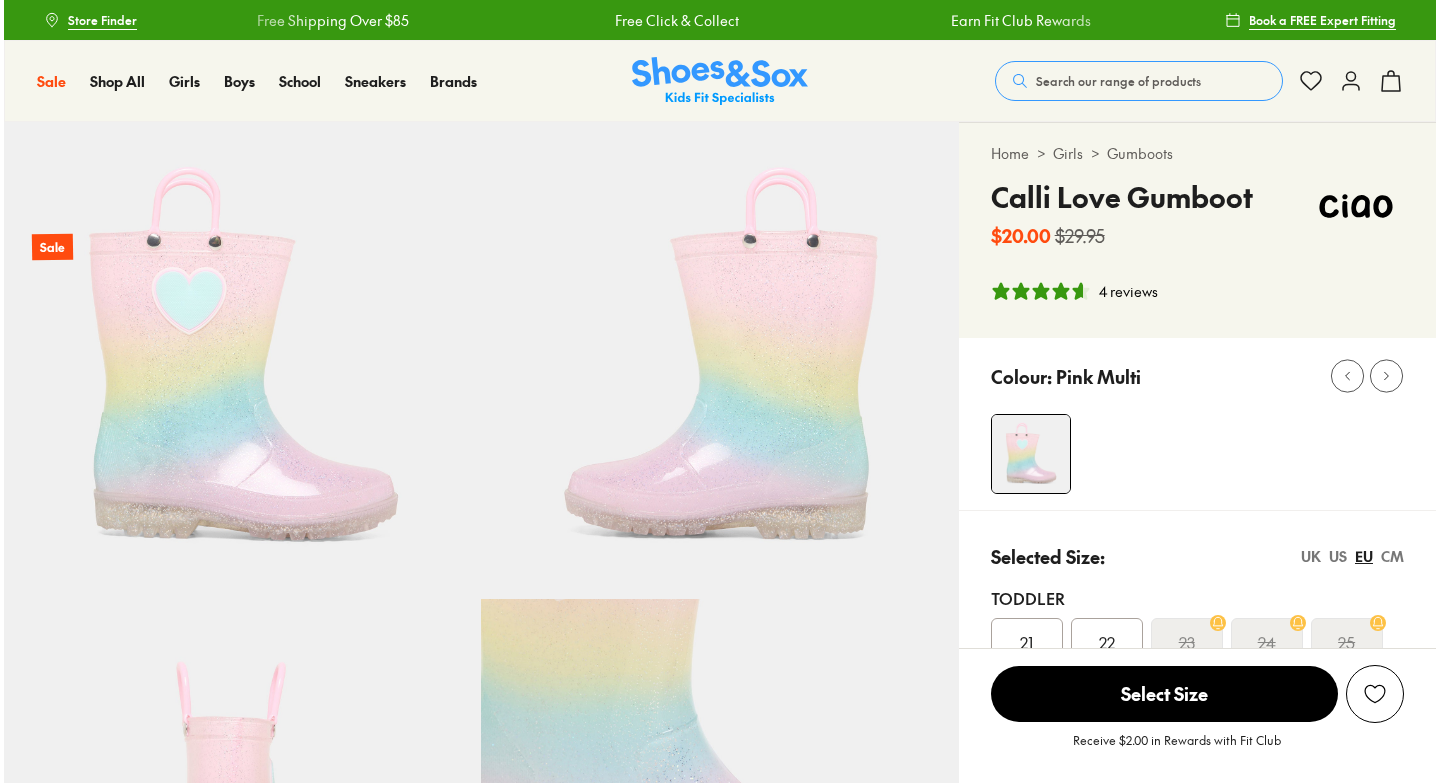 scroll, scrollTop: 0, scrollLeft: 0, axis: both 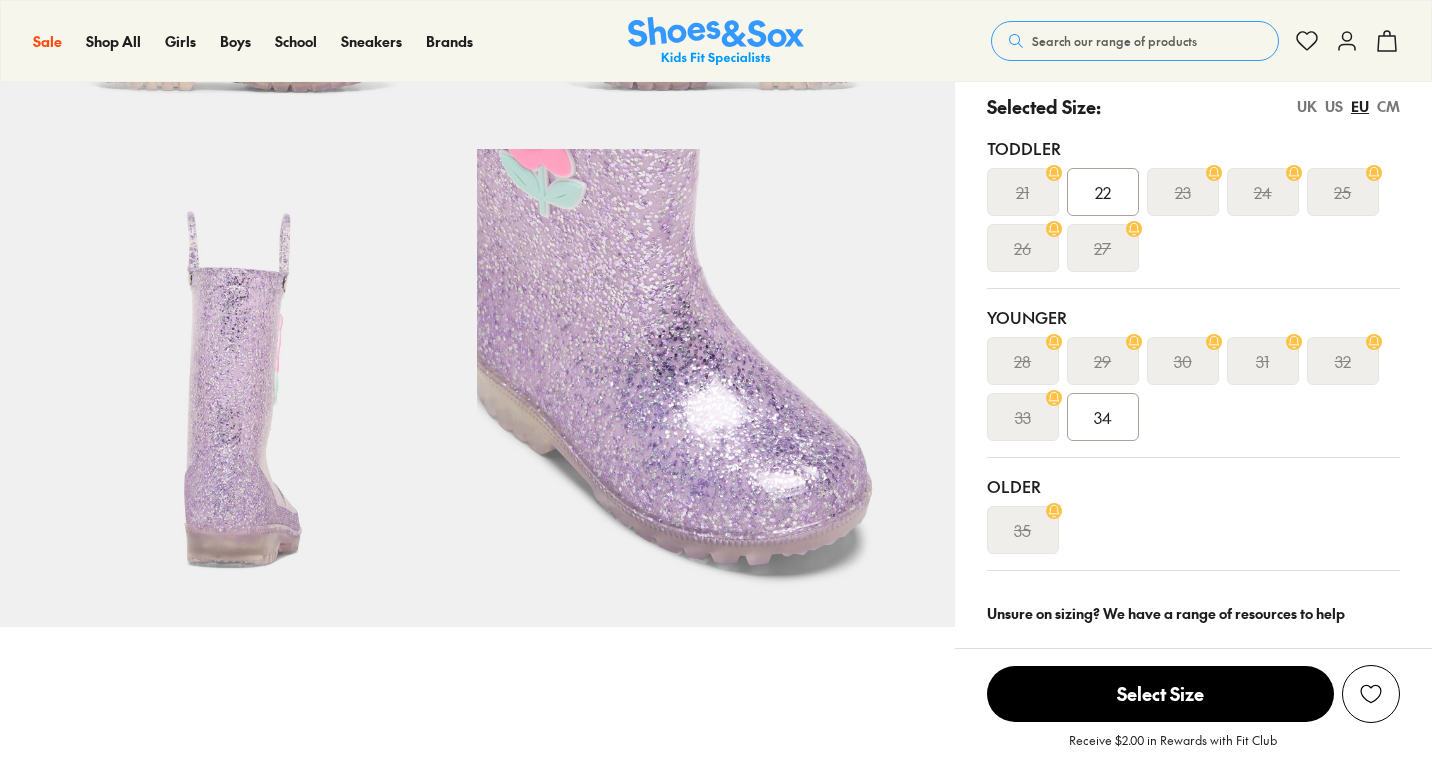 select on "*" 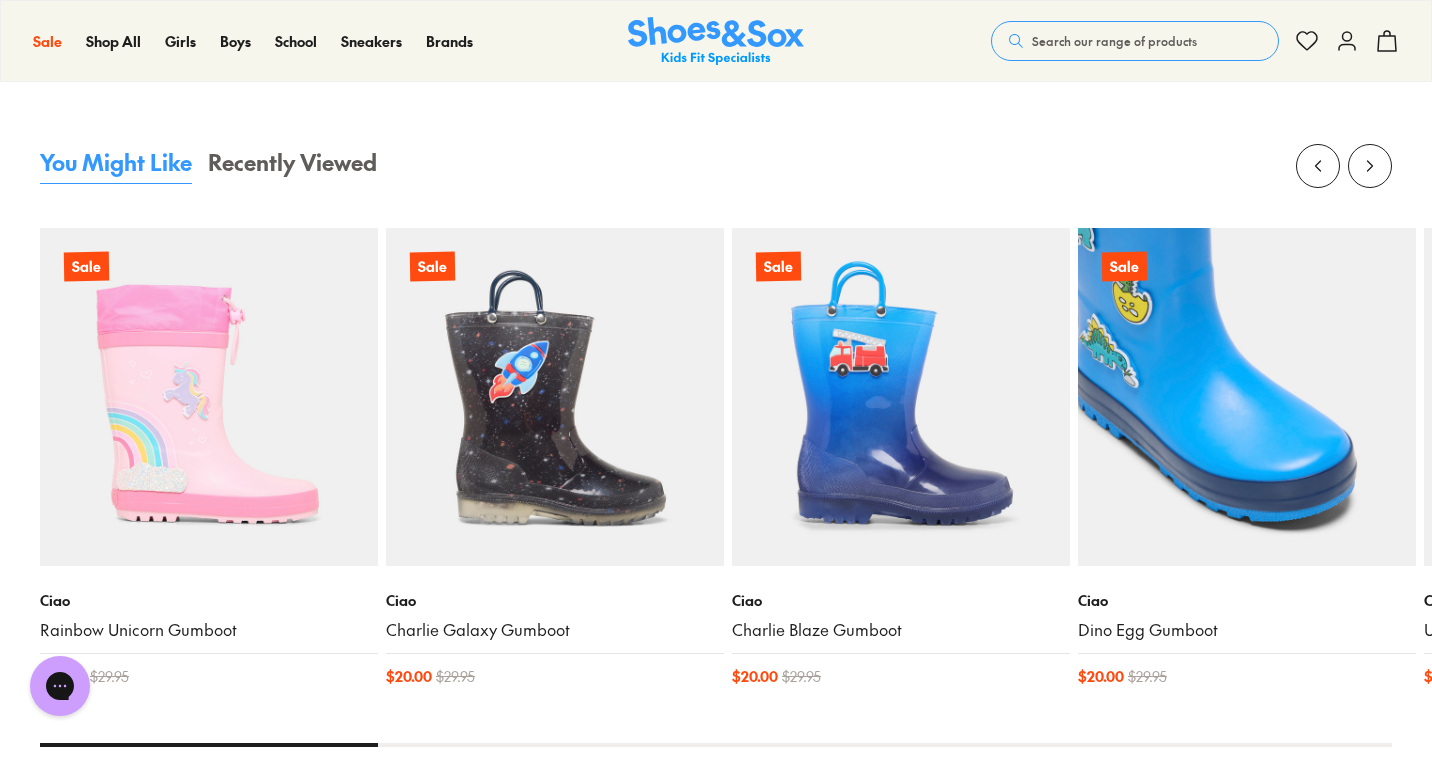 scroll, scrollTop: 0, scrollLeft: 0, axis: both 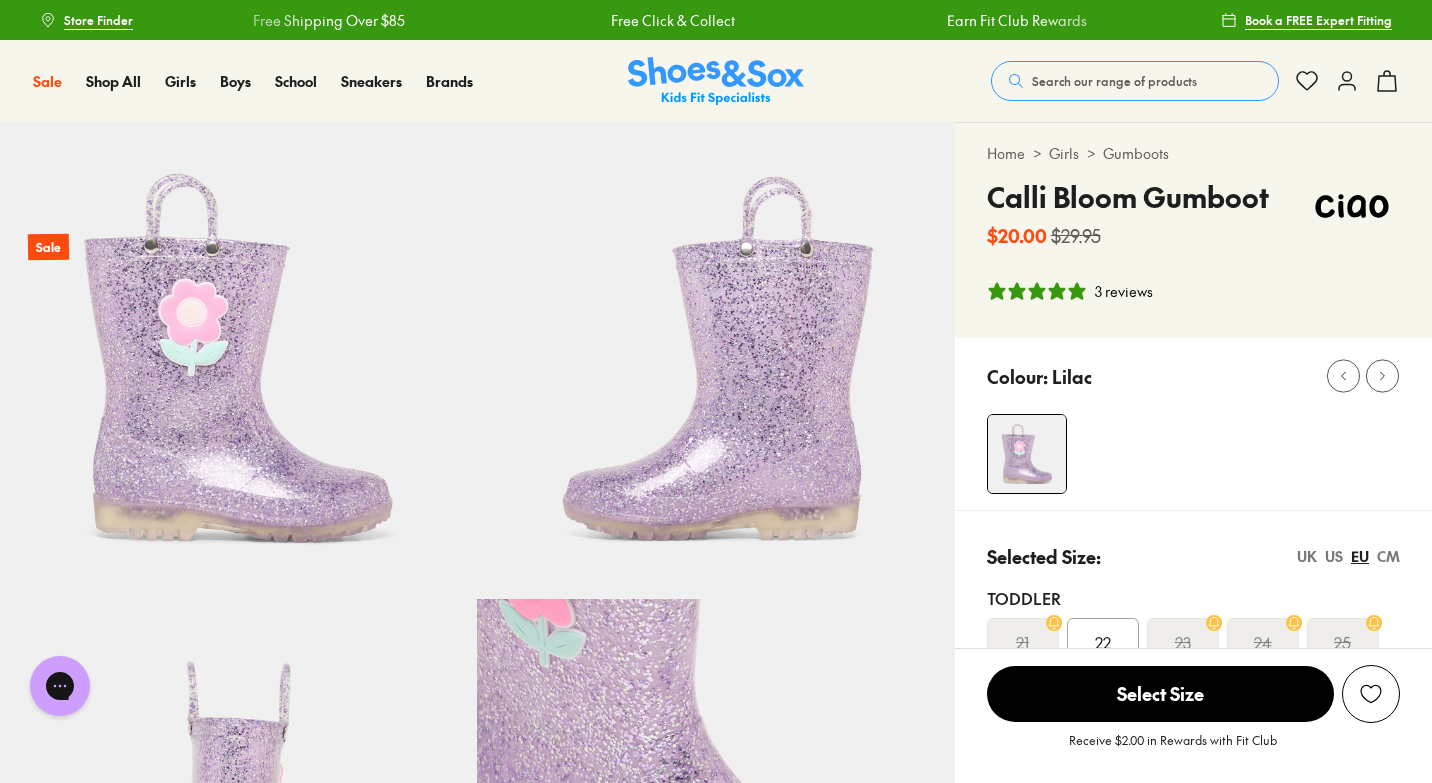 click on "Search our range of products" at bounding box center [1114, 81] 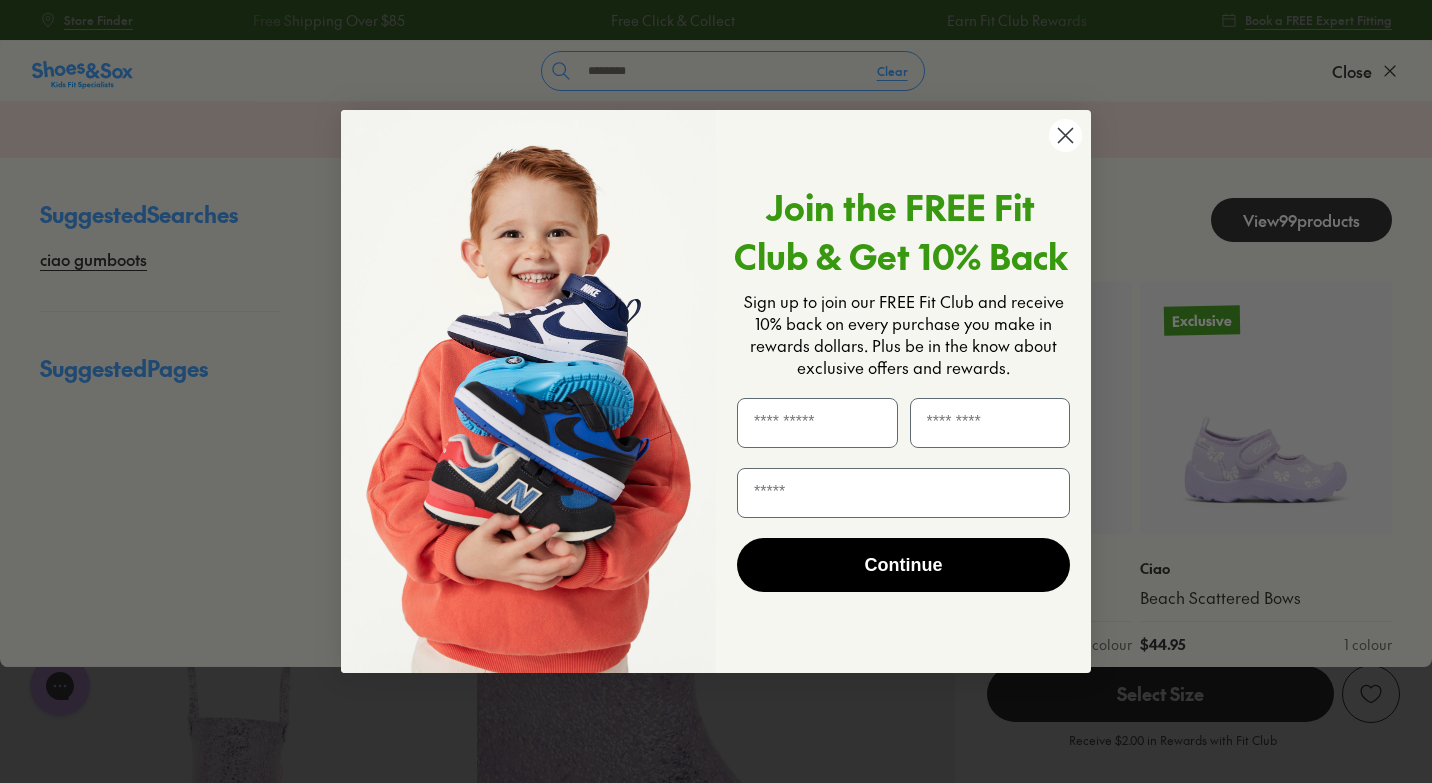 click 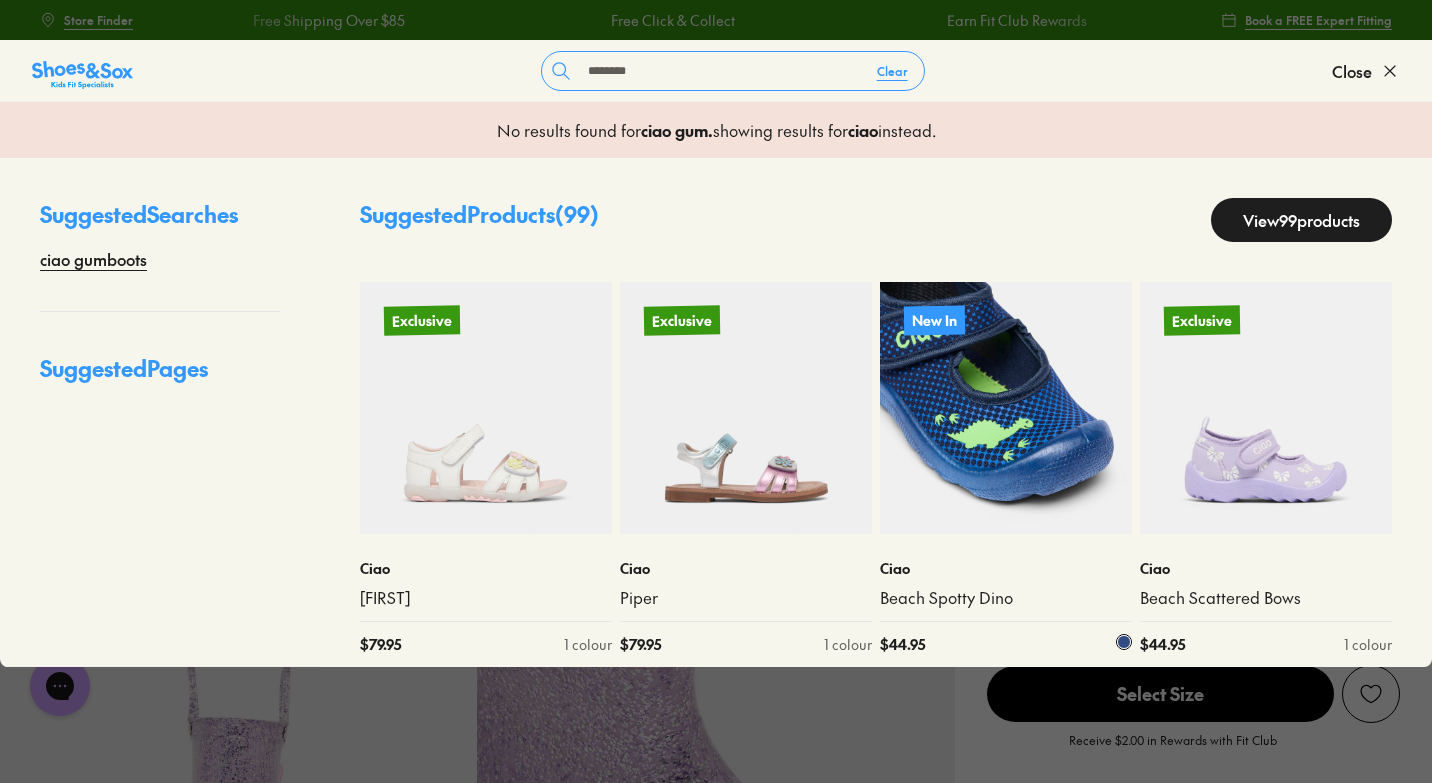 scroll, scrollTop: 15, scrollLeft: 0, axis: vertical 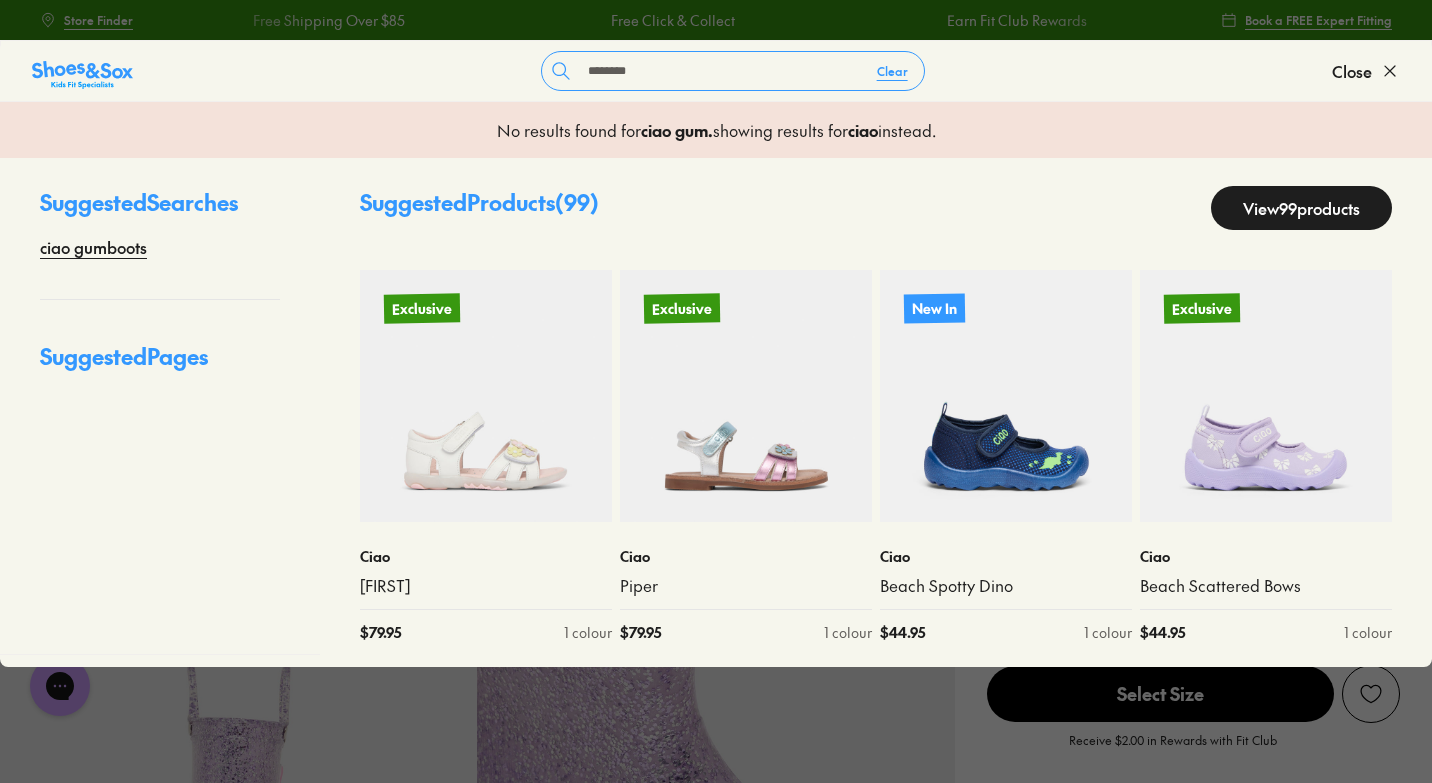 click on "Receive $2.00 in Rewards with Fit Club" at bounding box center [1193, 745] 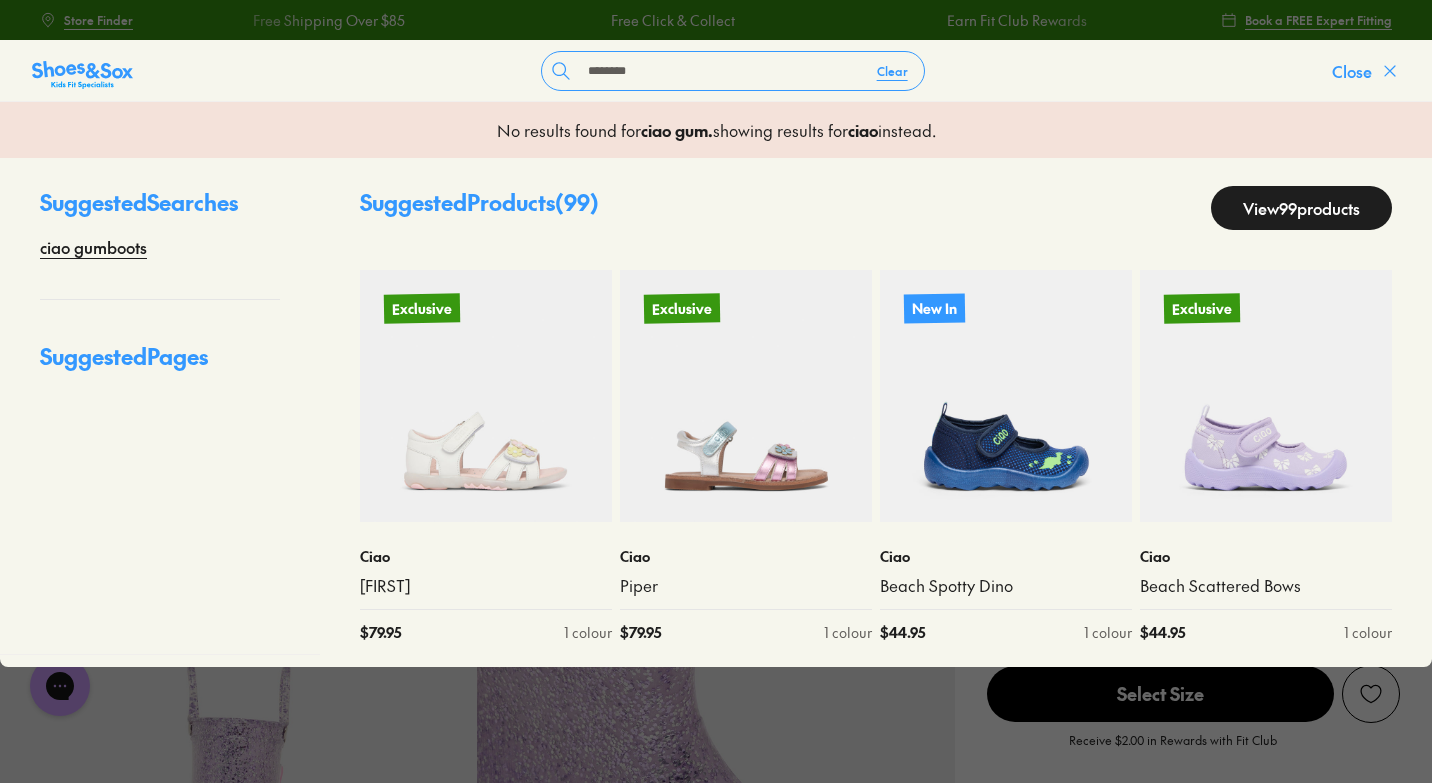 click 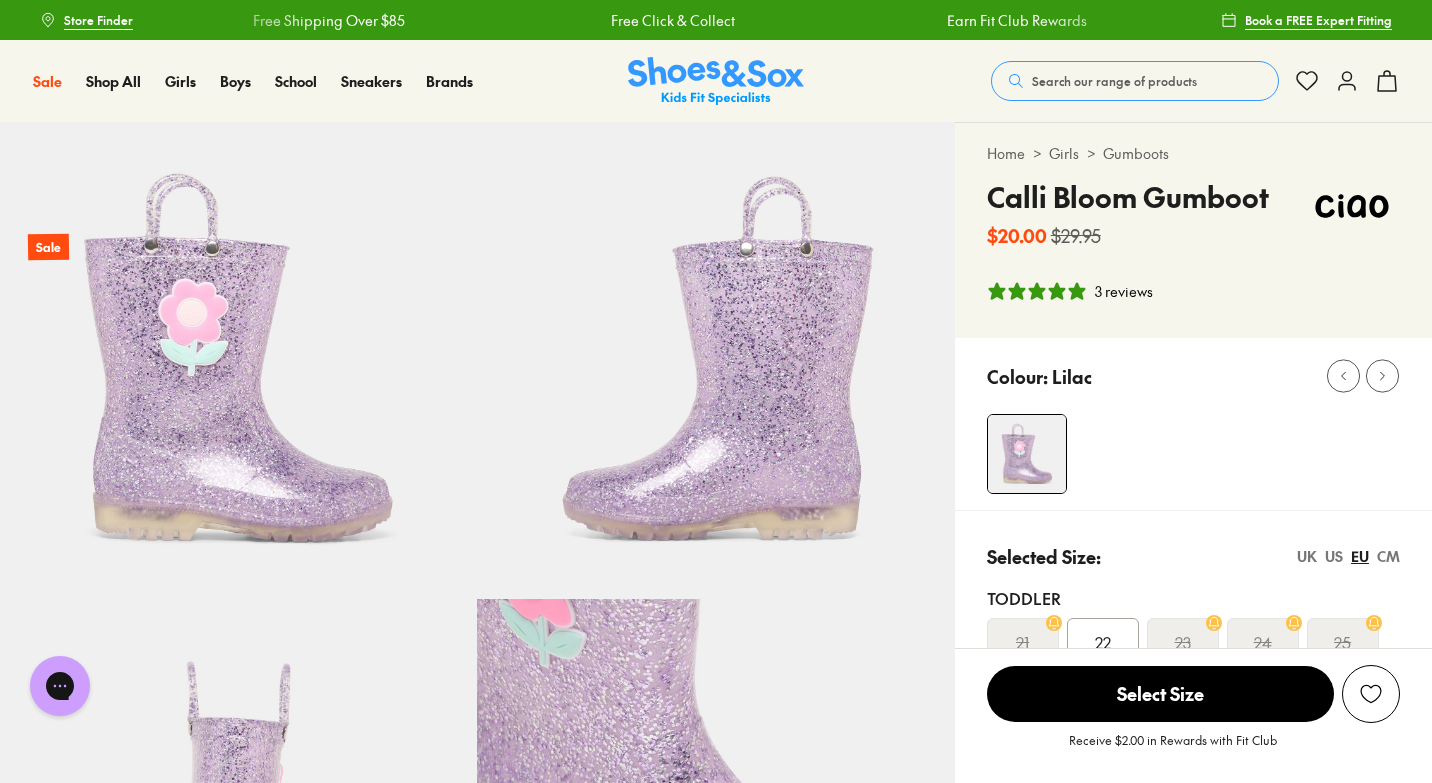 click 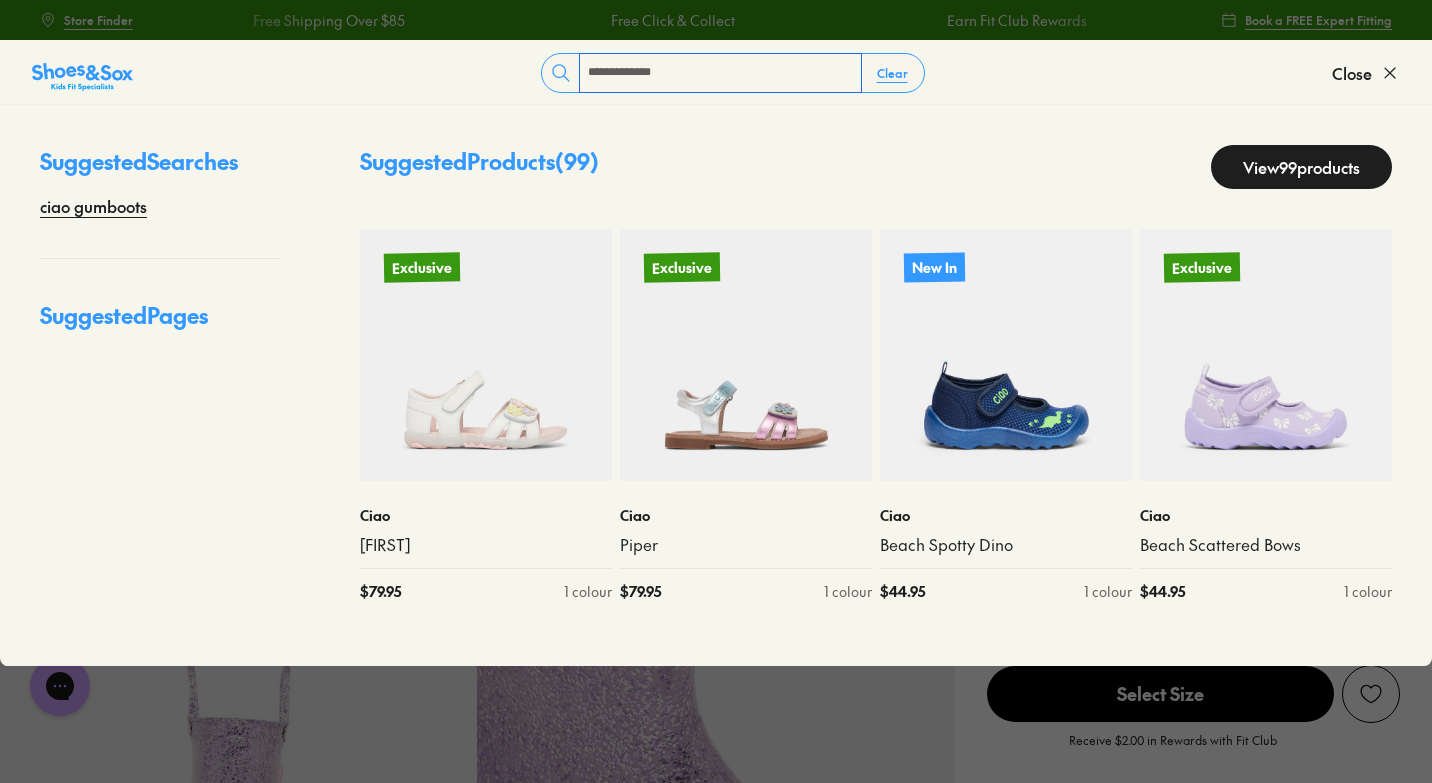 scroll, scrollTop: 0, scrollLeft: 0, axis: both 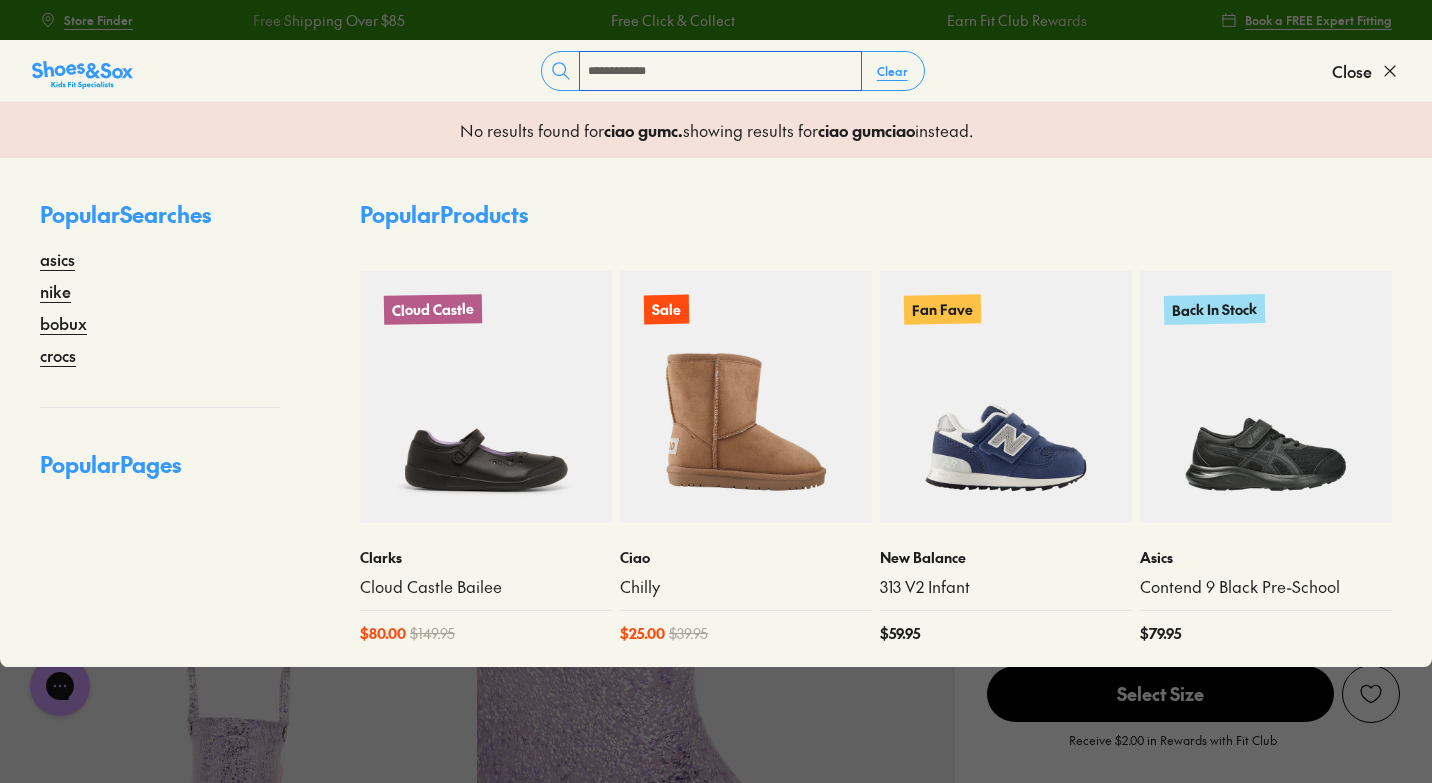 type on "**********" 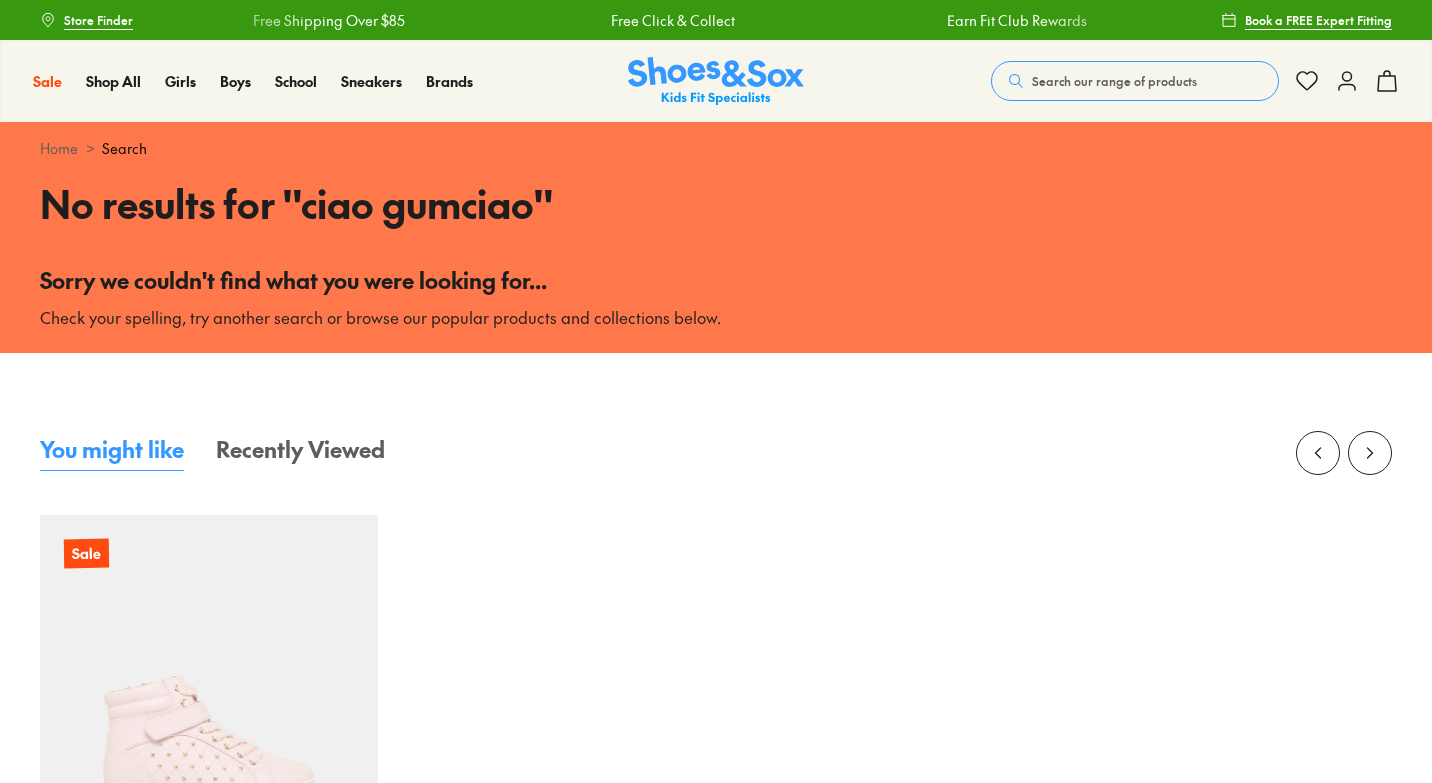 scroll, scrollTop: 0, scrollLeft: 0, axis: both 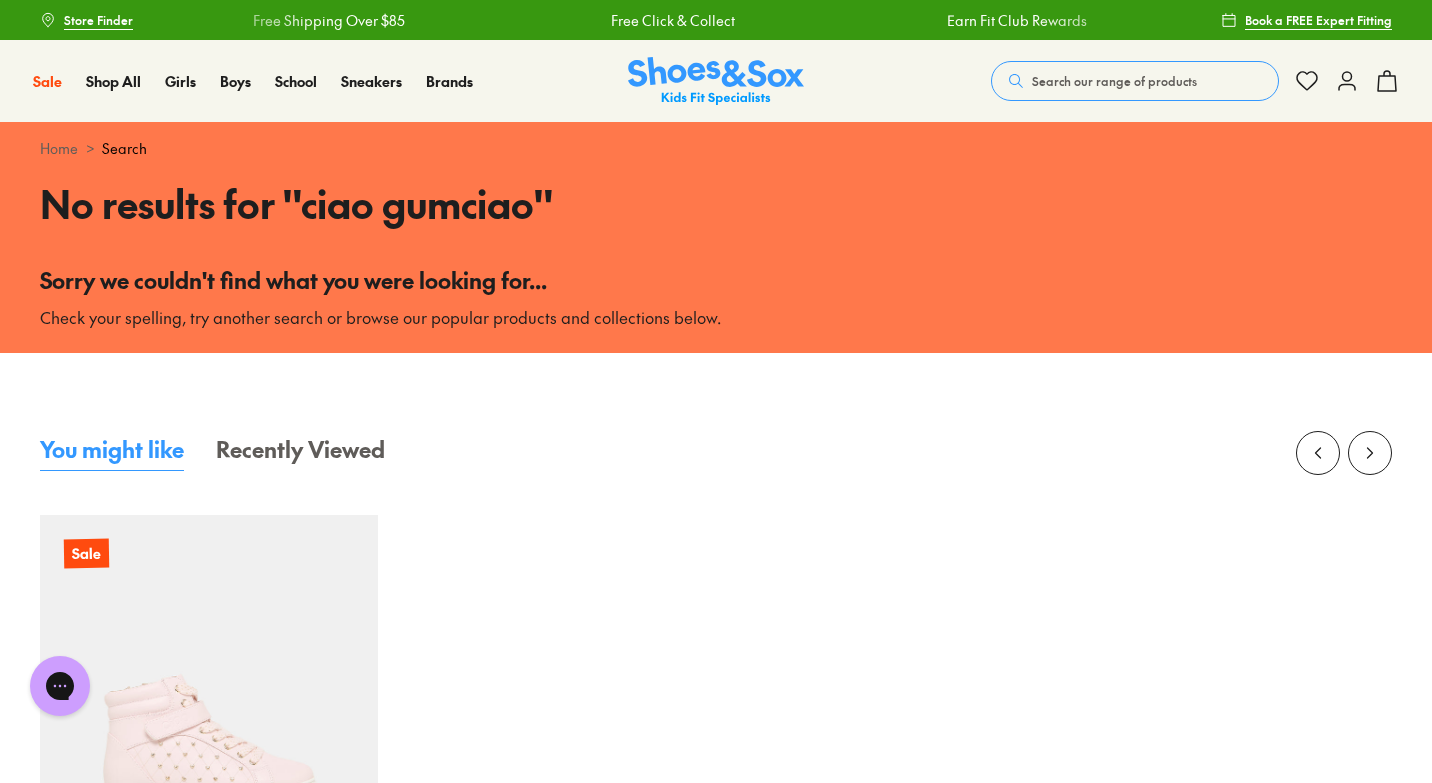 click on "Search our range of products" at bounding box center [1135, 81] 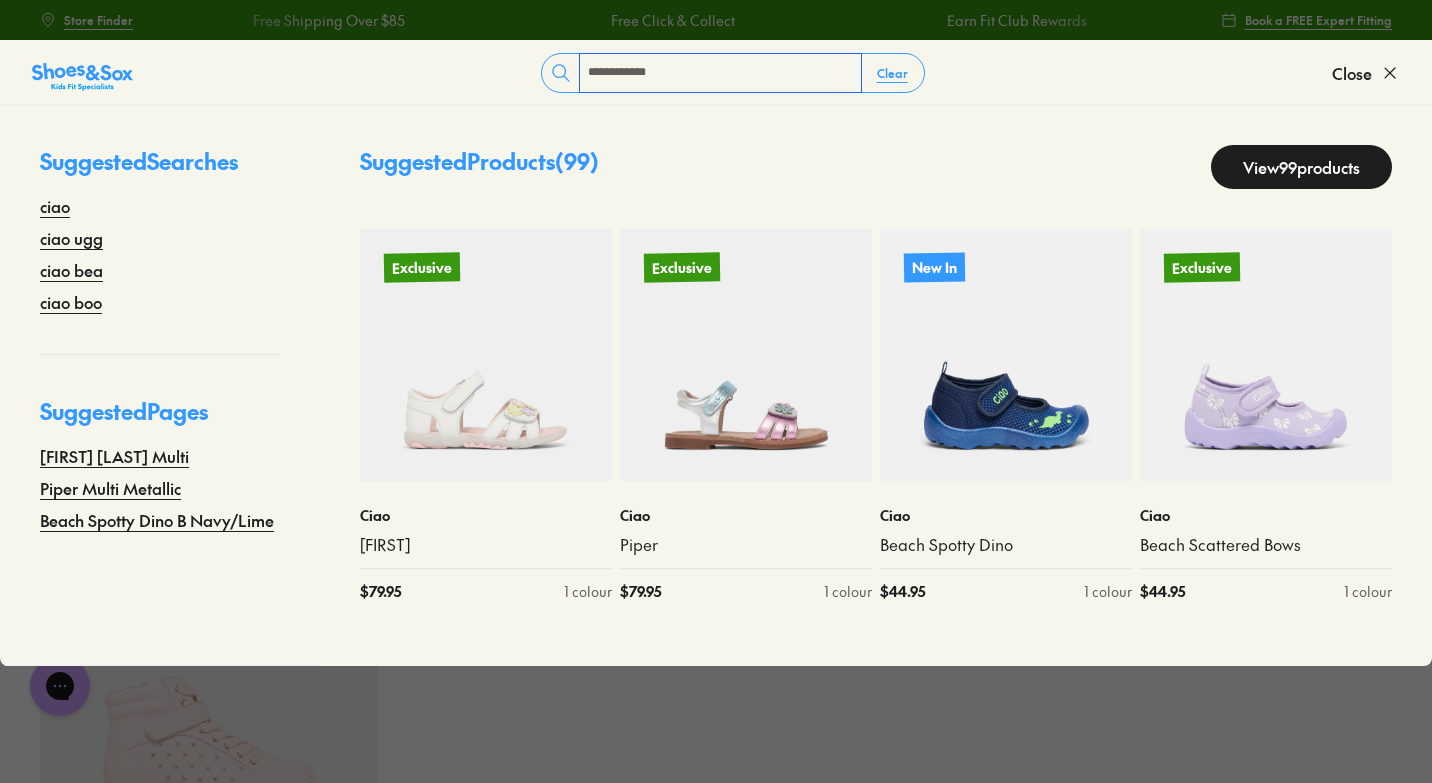 type on "**********" 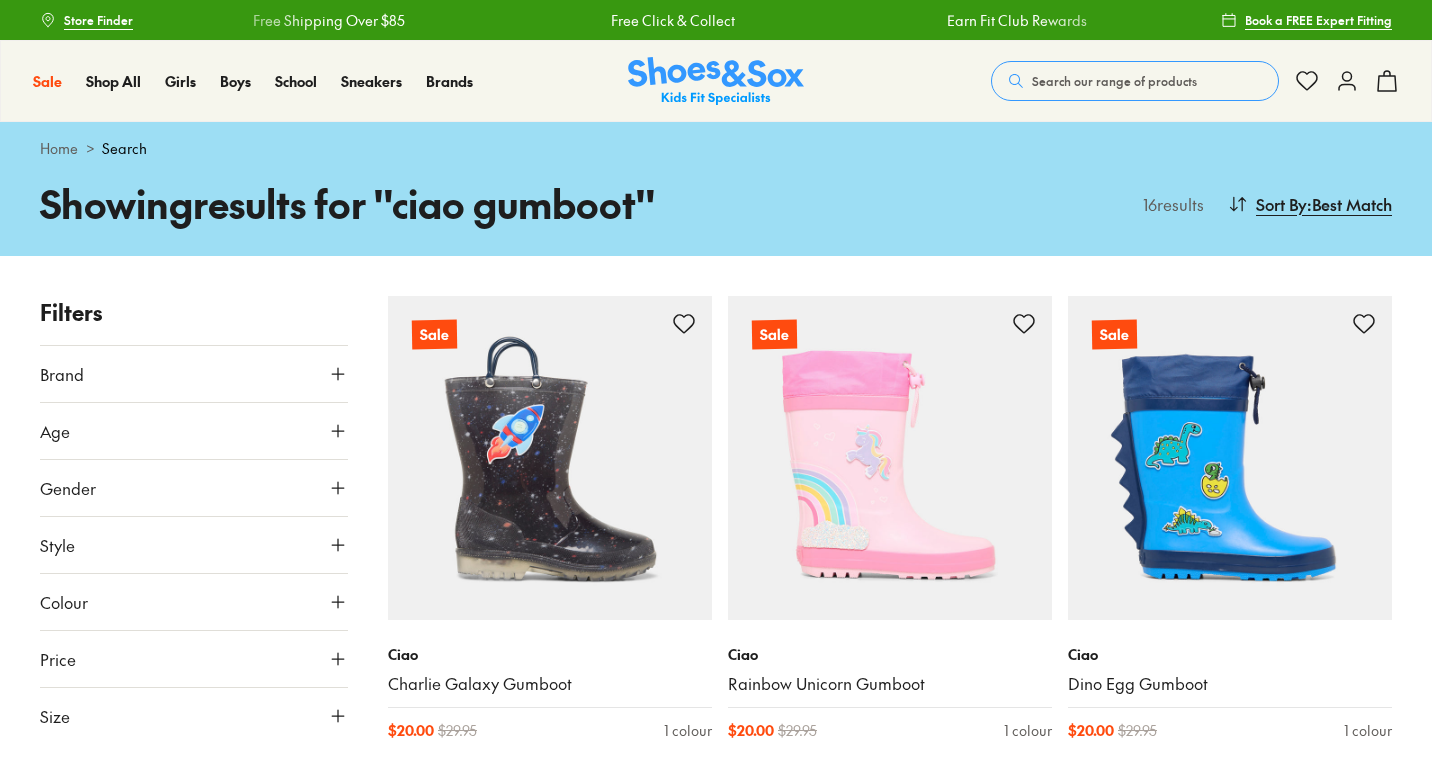scroll, scrollTop: 536, scrollLeft: 0, axis: vertical 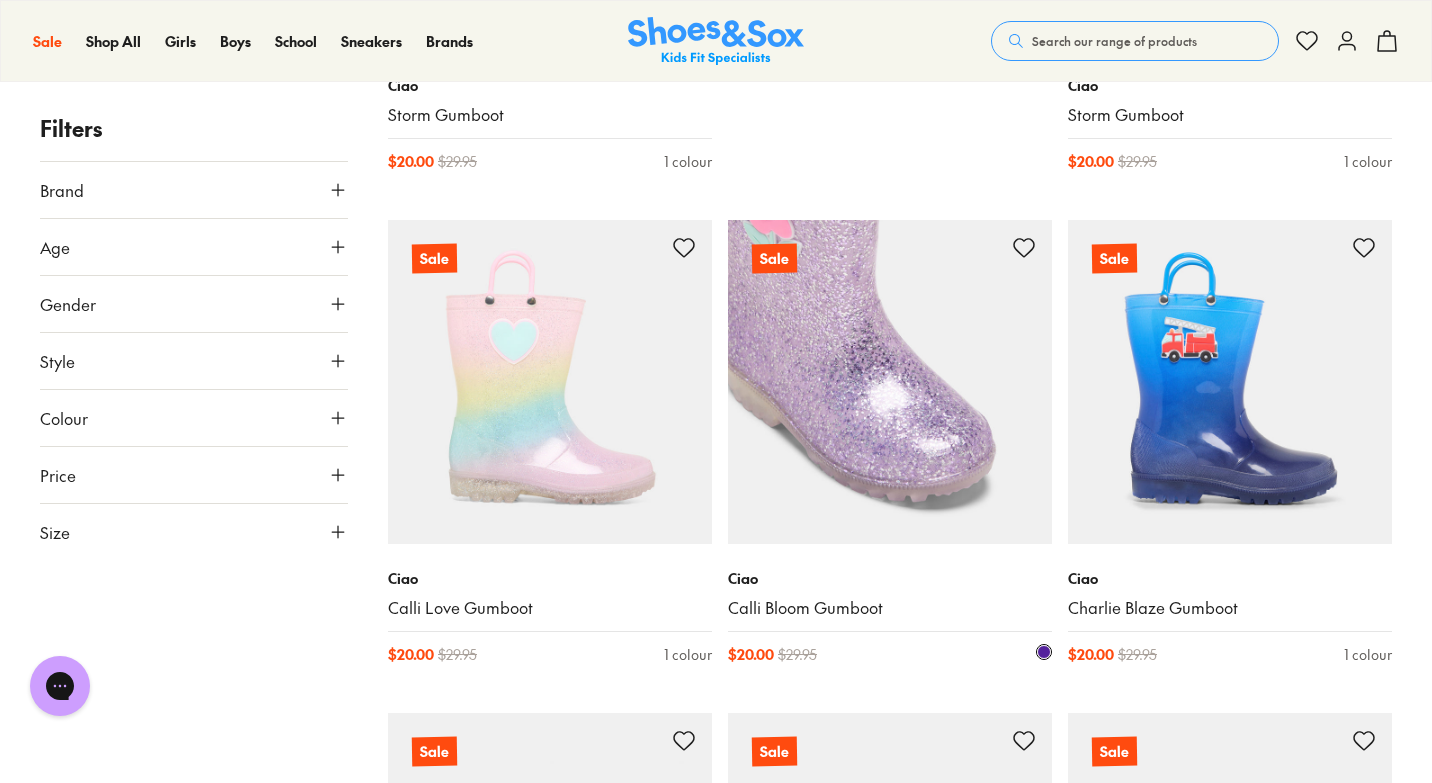 click at bounding box center (890, 382) 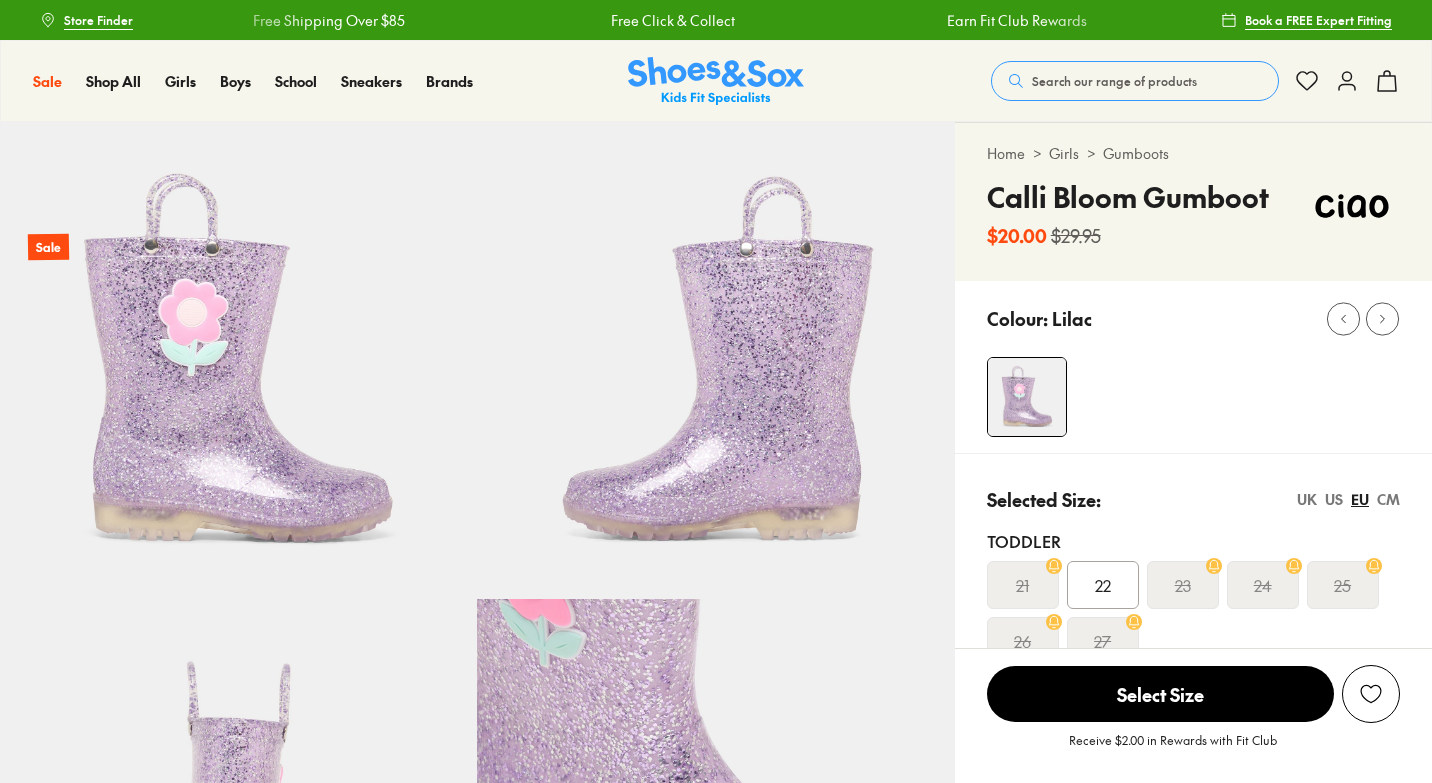 scroll, scrollTop: 482, scrollLeft: 0, axis: vertical 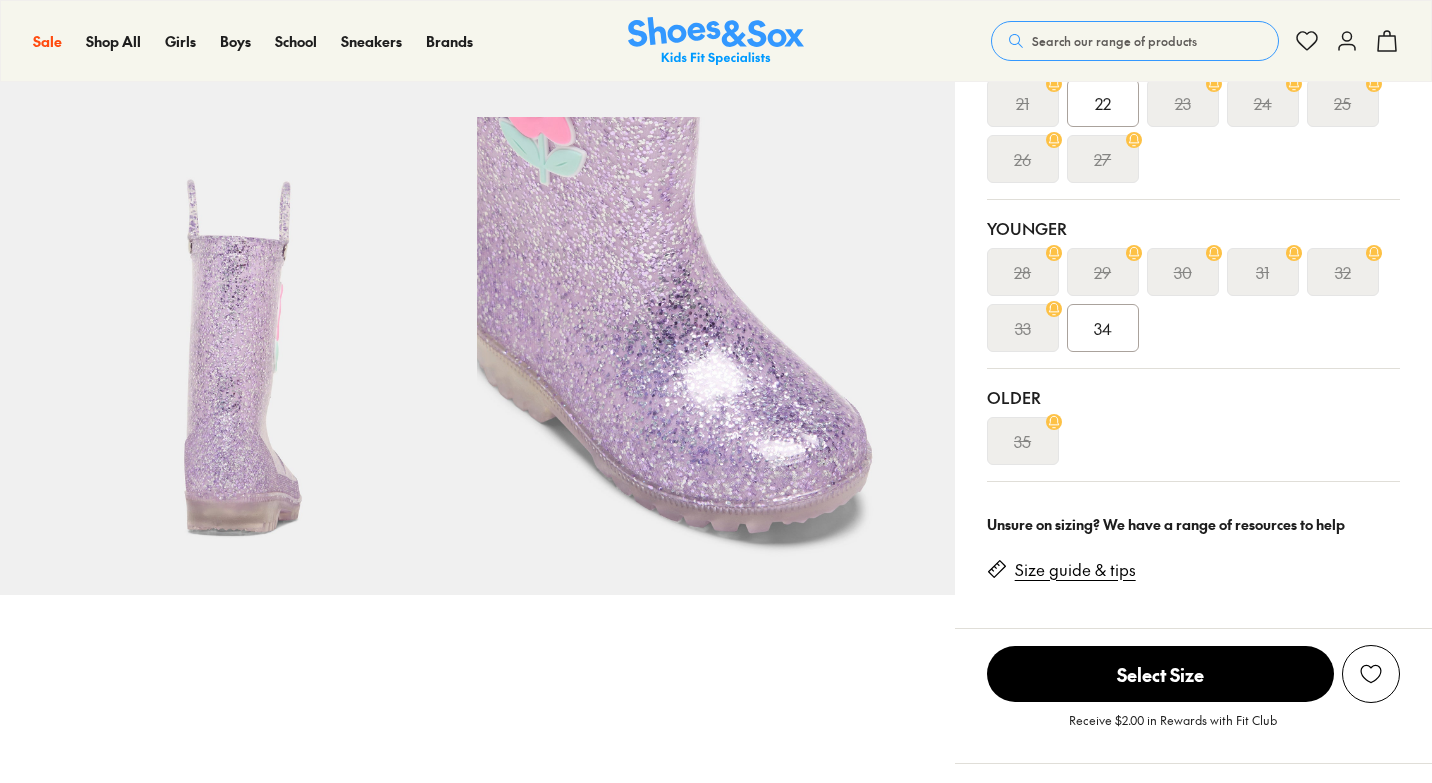 select on "*" 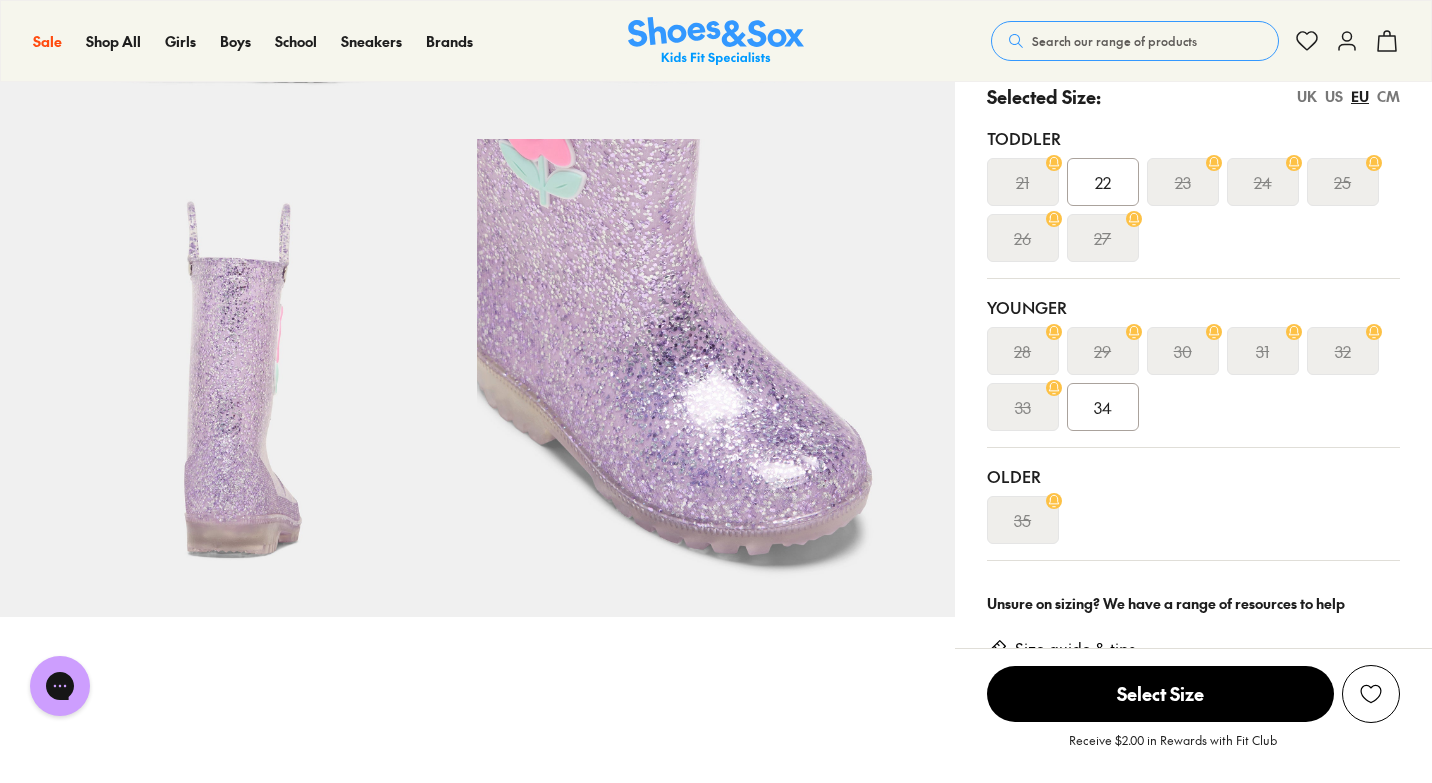 scroll, scrollTop: 38, scrollLeft: 0, axis: vertical 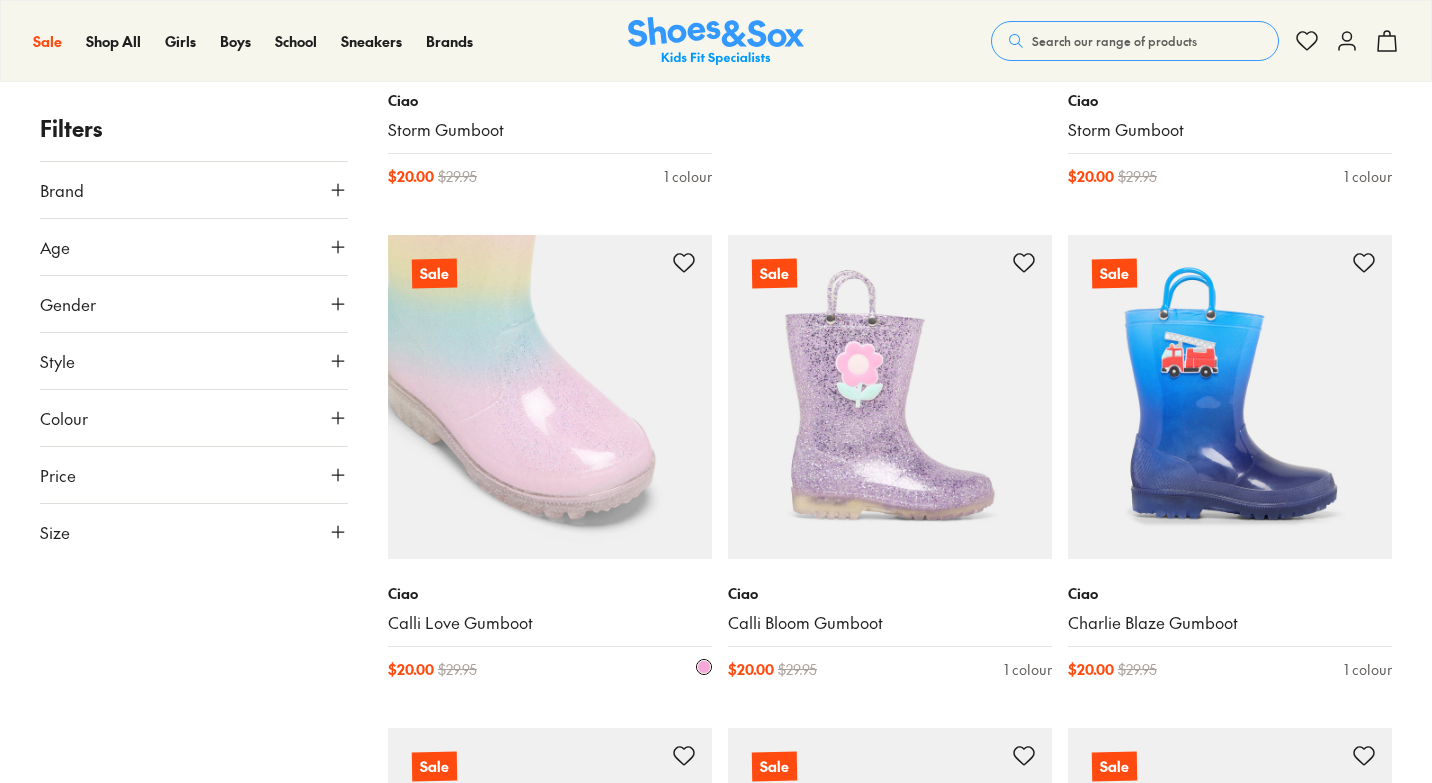 click at bounding box center [550, 397] 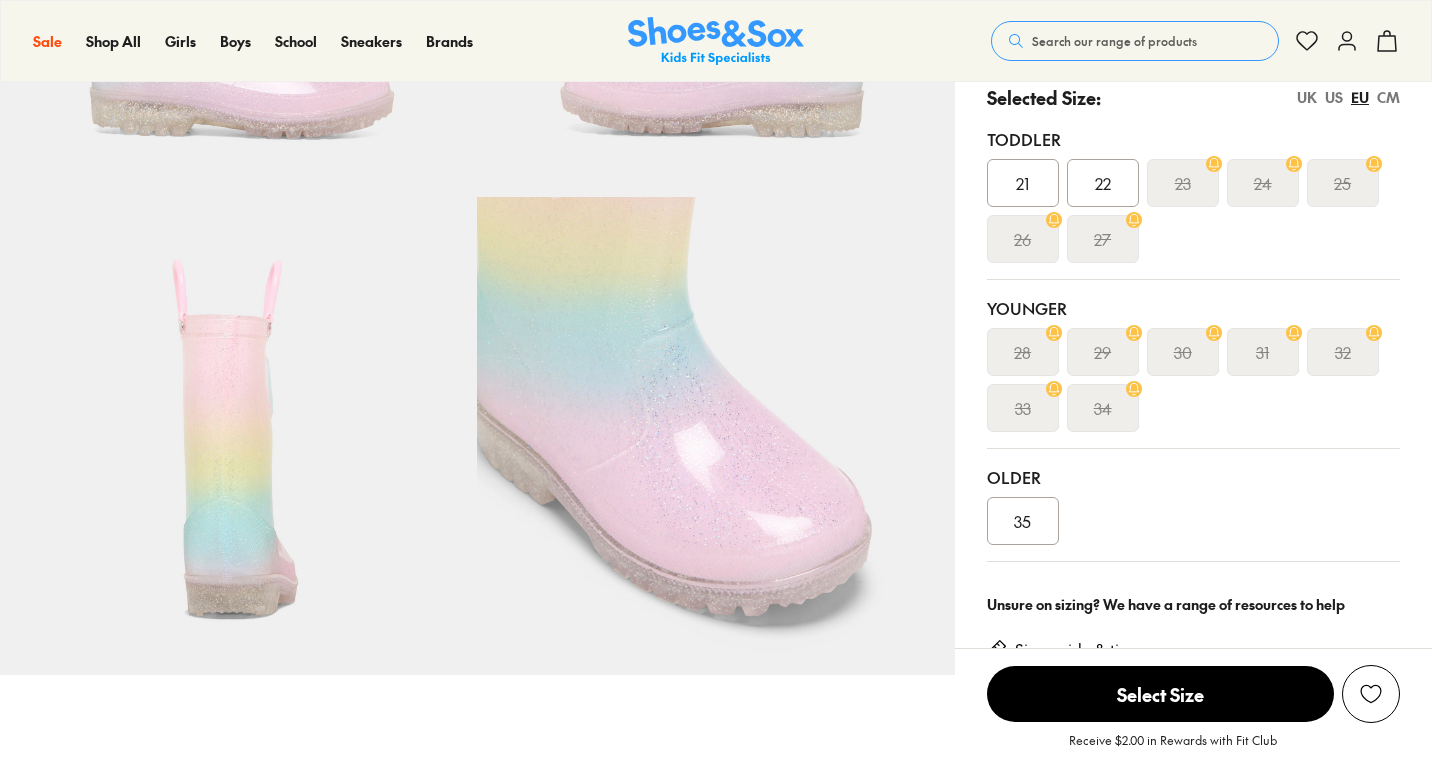 scroll, scrollTop: 402, scrollLeft: 0, axis: vertical 